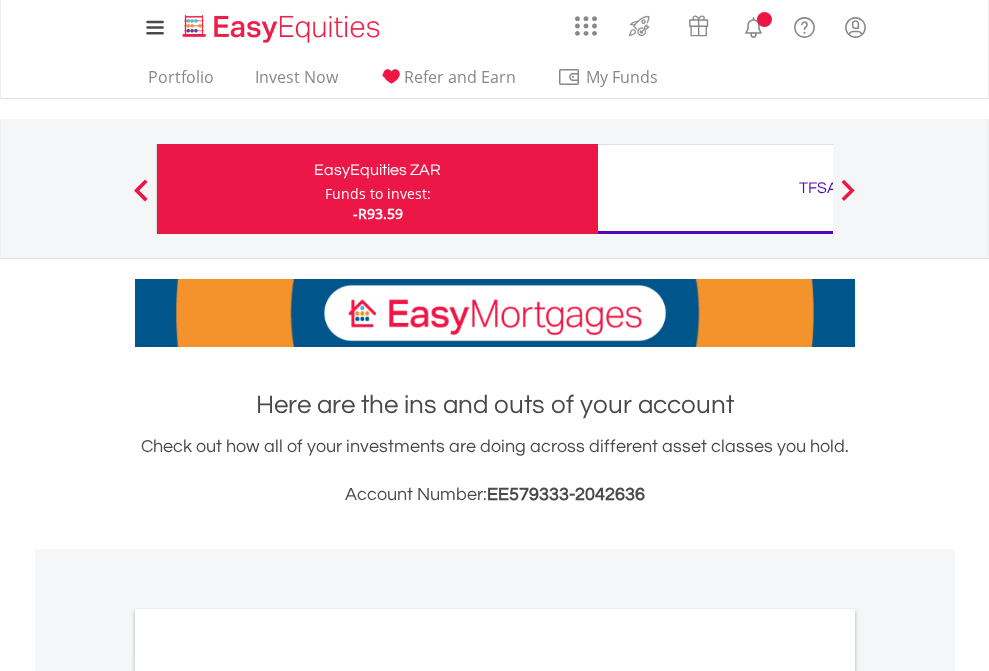 scroll, scrollTop: 0, scrollLeft: 0, axis: both 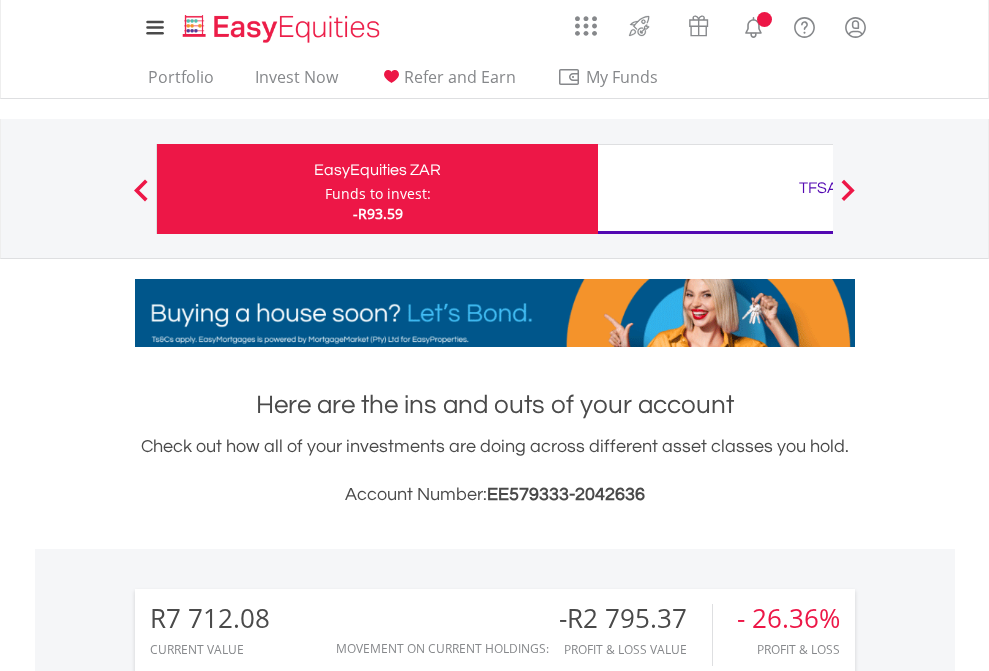 click on "Funds to invest:" at bounding box center [378, 194] 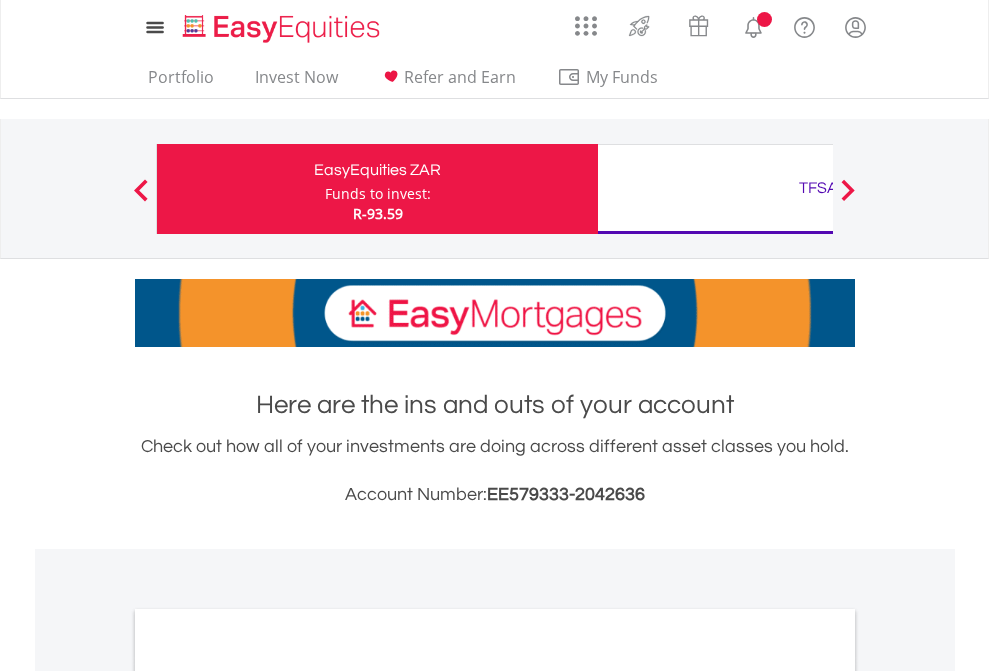 scroll, scrollTop: 0, scrollLeft: 0, axis: both 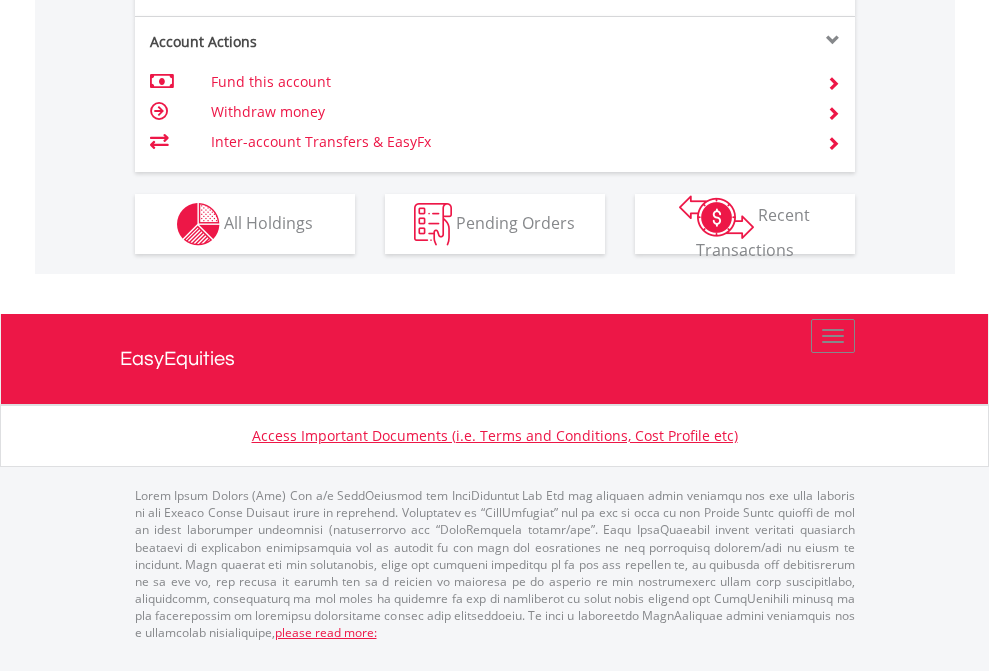 click on "Investment types" at bounding box center [706, -337] 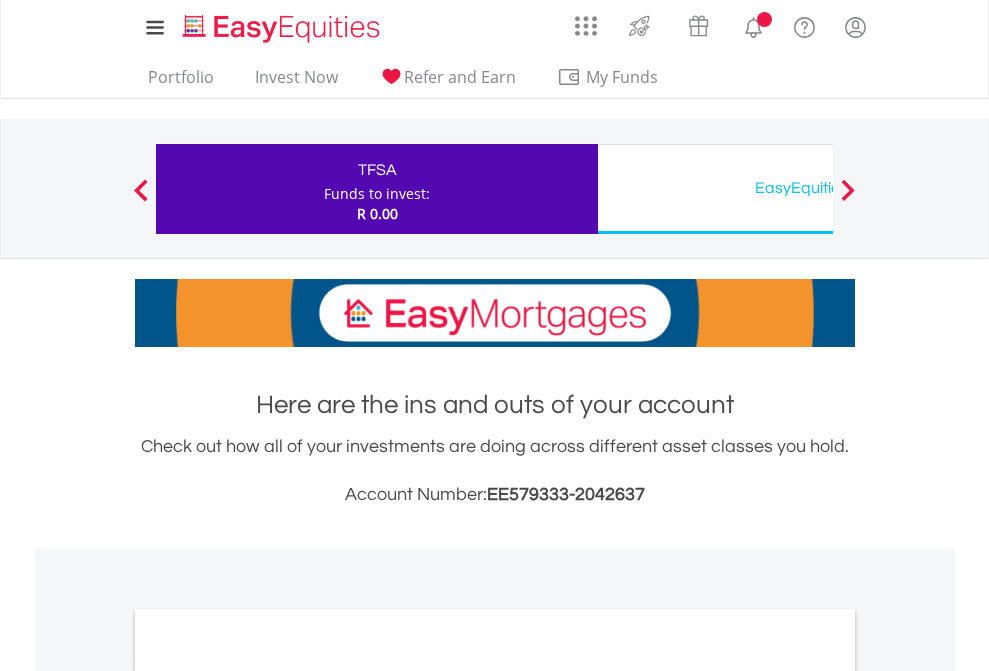 scroll, scrollTop: 0, scrollLeft: 0, axis: both 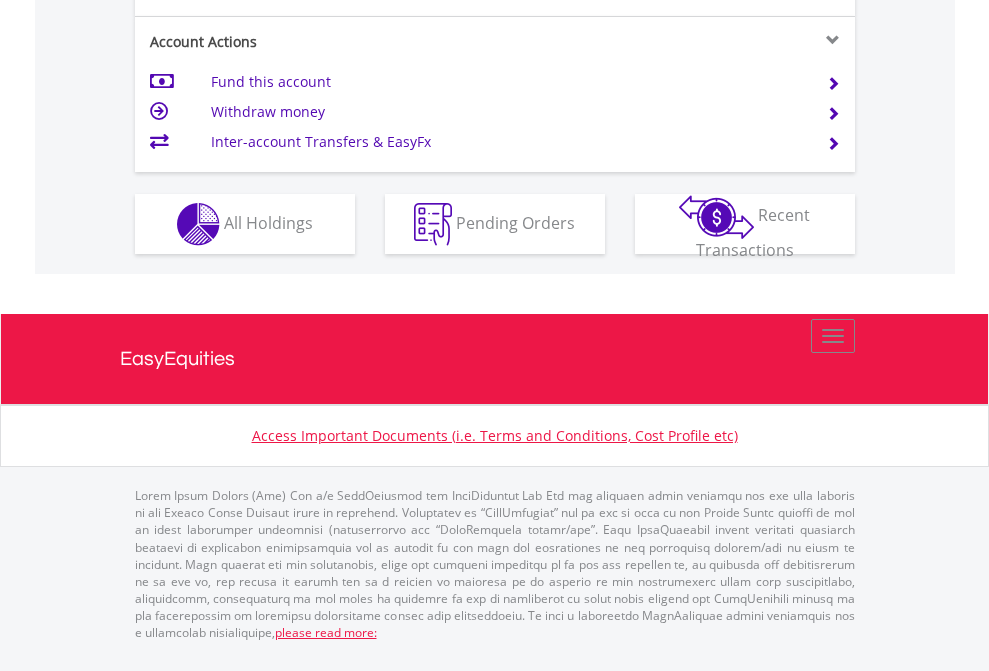 click on "Investment types" at bounding box center (706, -337) 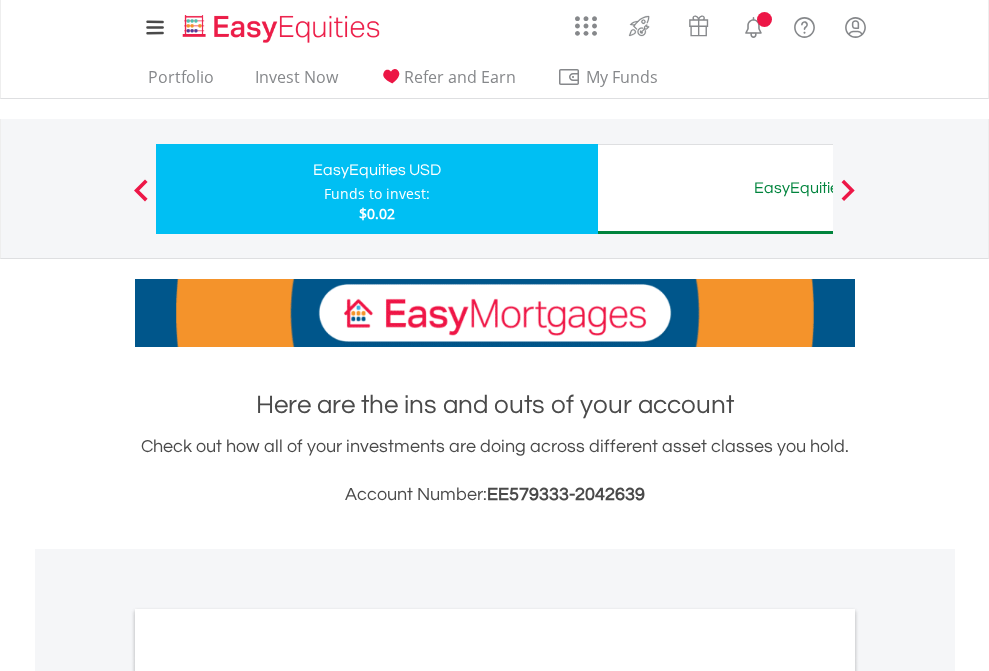 scroll, scrollTop: 0, scrollLeft: 0, axis: both 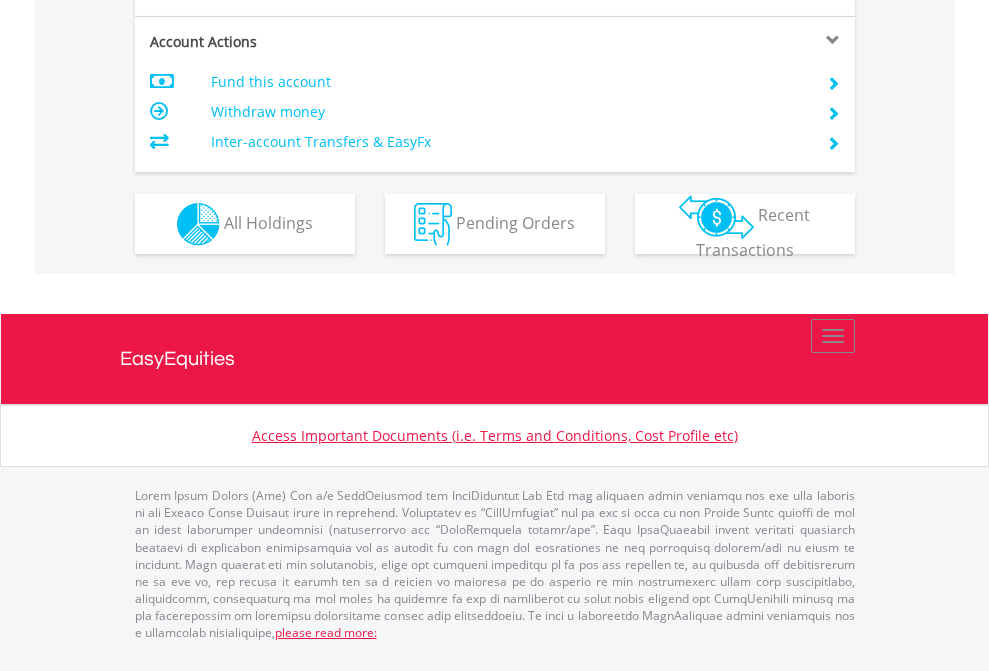 click on "Investment types" at bounding box center (706, -337) 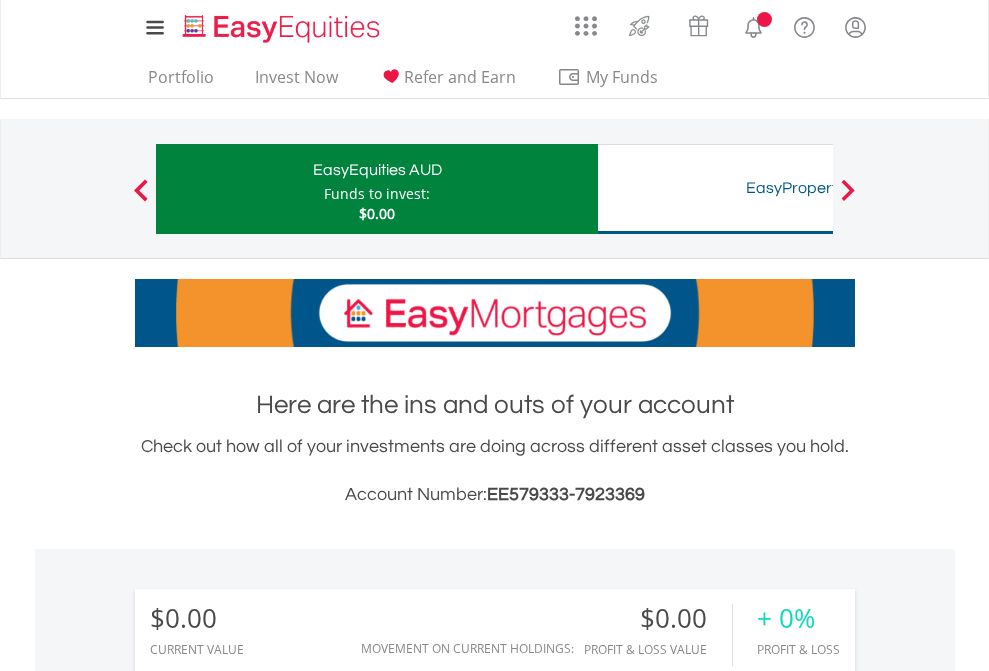 scroll, scrollTop: 0, scrollLeft: 0, axis: both 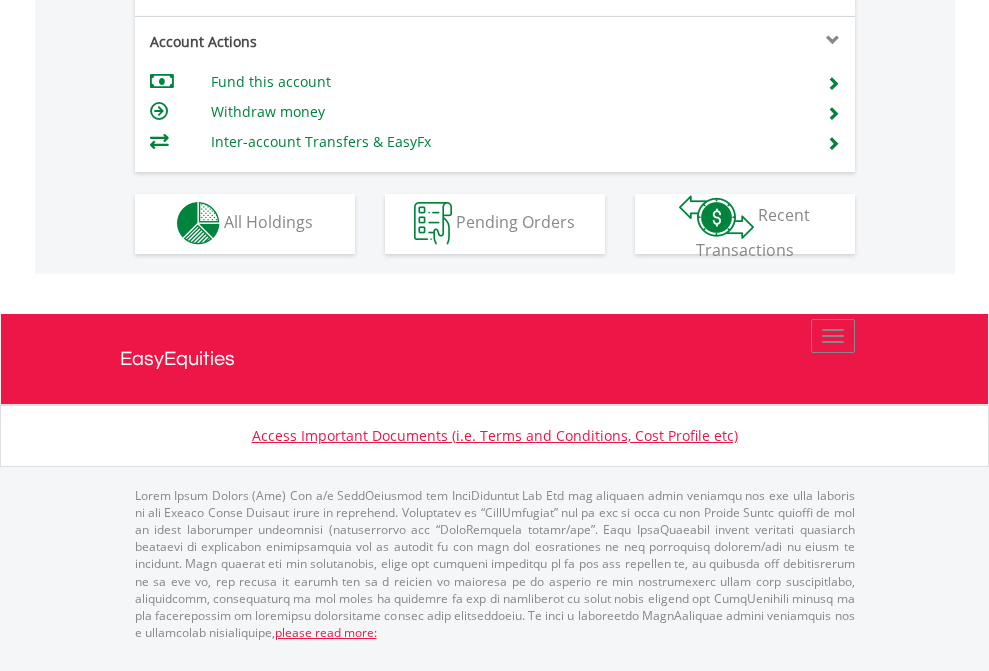click on "Investment types" at bounding box center (706, -353) 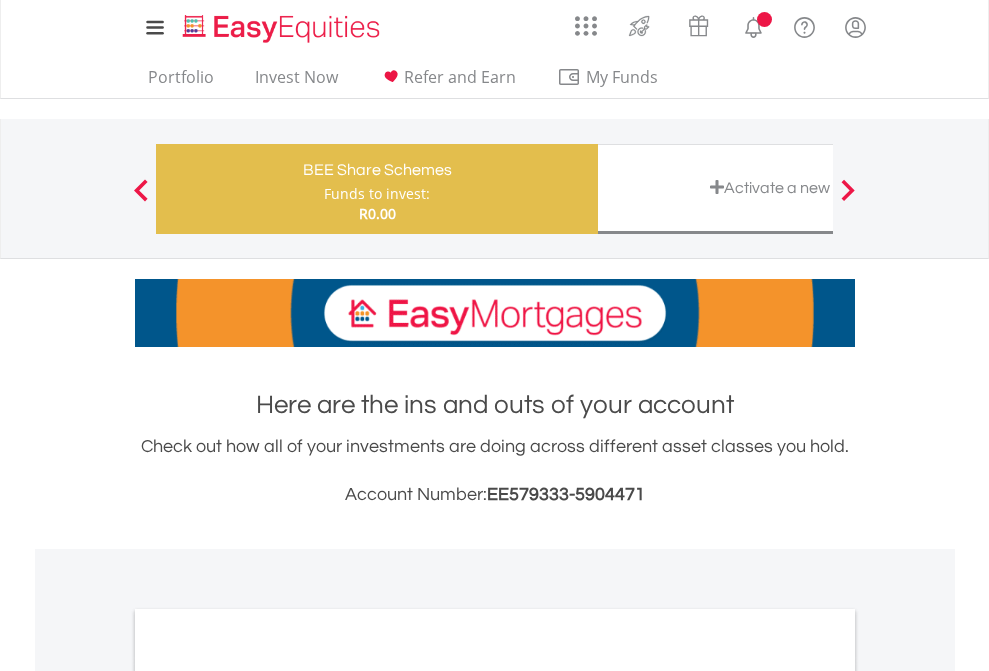 scroll, scrollTop: 0, scrollLeft: 0, axis: both 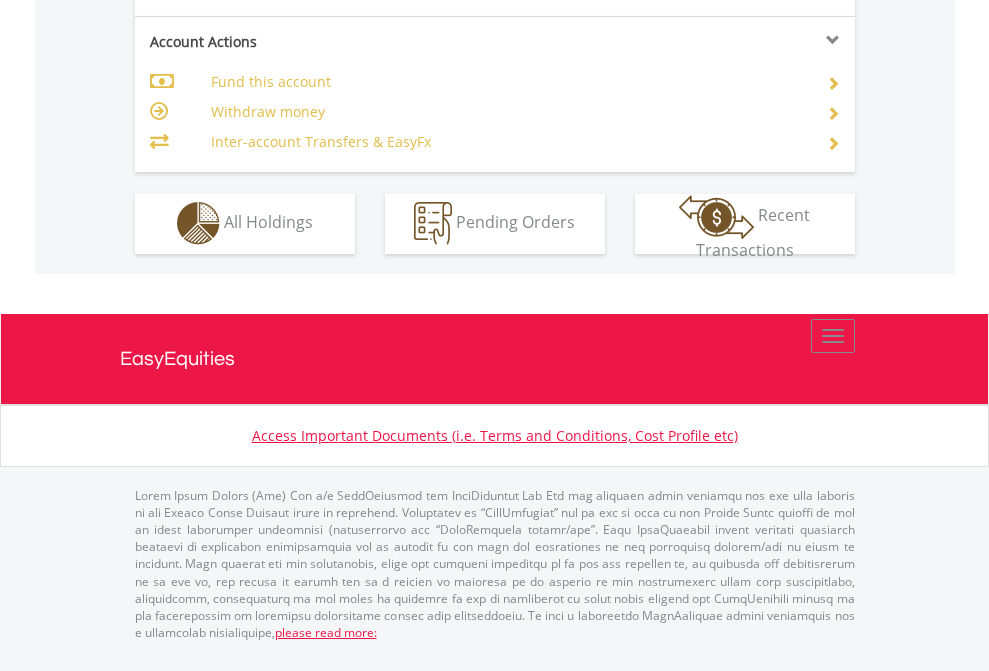 click on "Investment types" at bounding box center [706, -353] 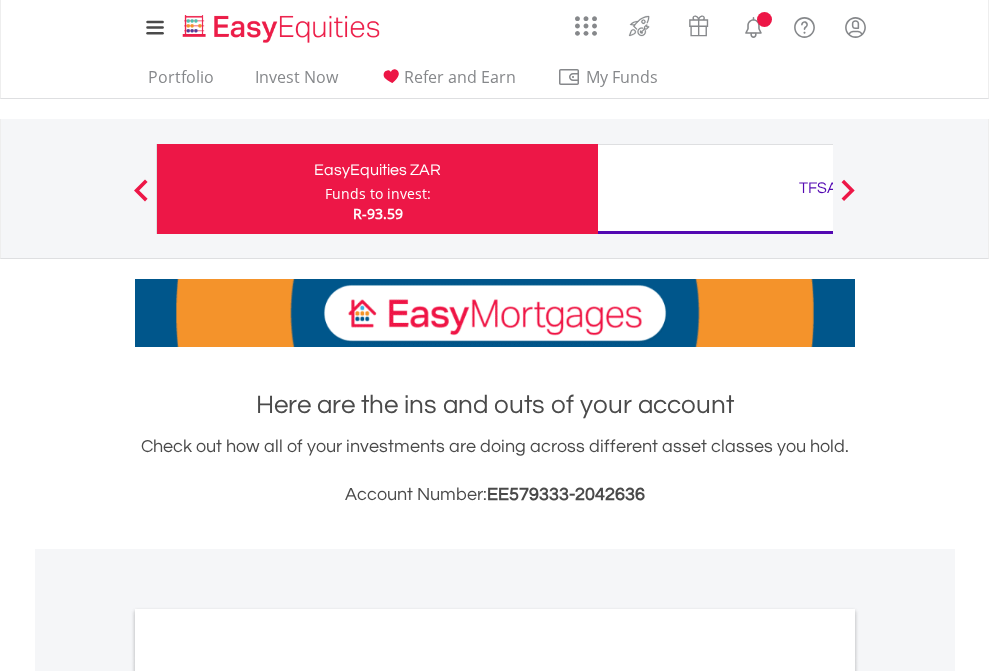 scroll, scrollTop: 1202, scrollLeft: 0, axis: vertical 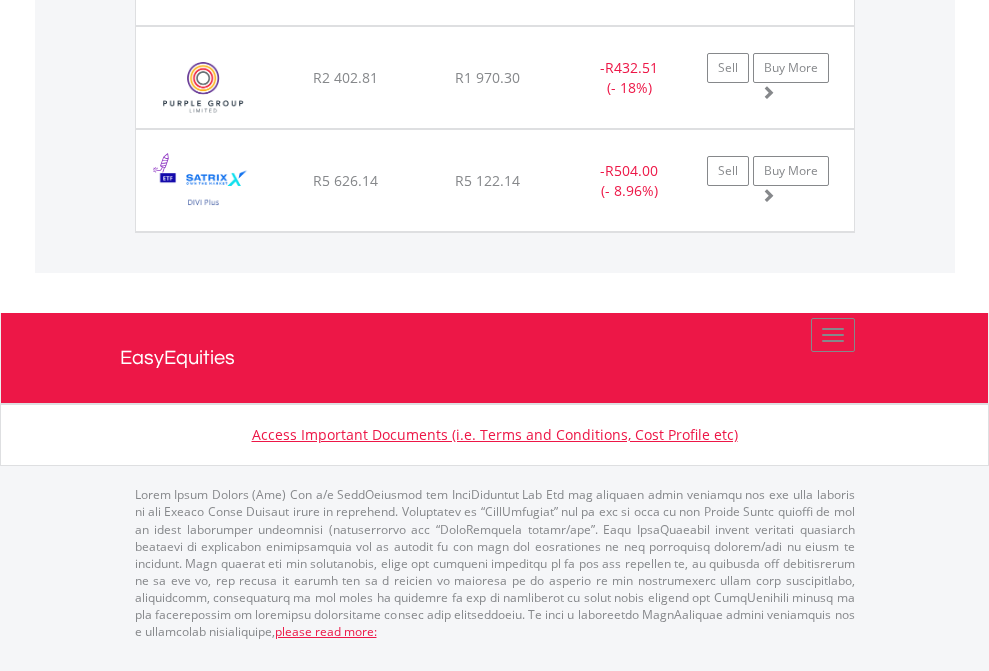 click on "TFSA" at bounding box center (818, -1585) 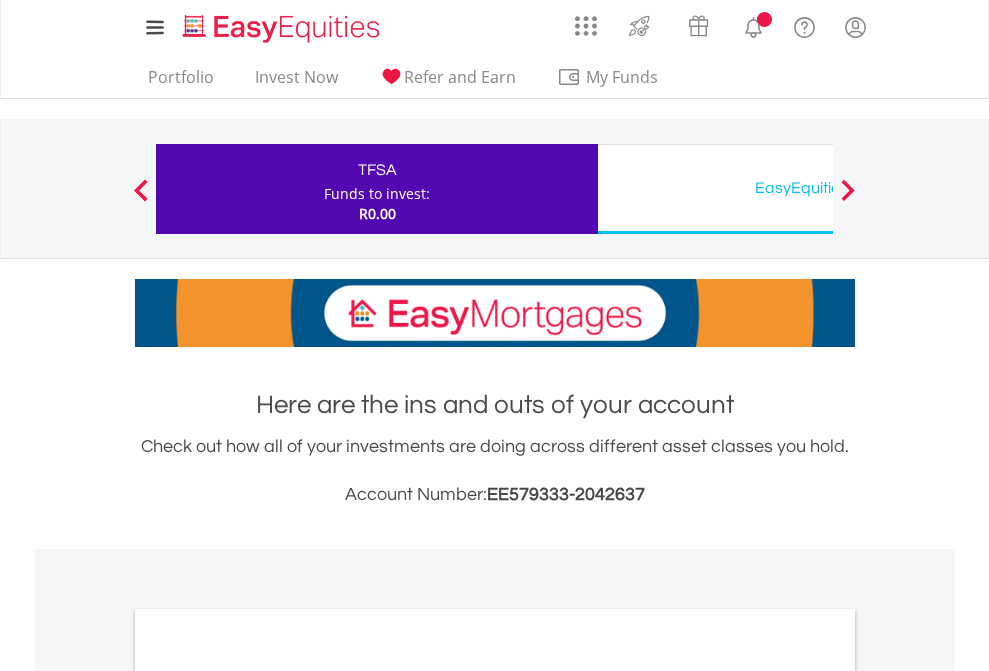 scroll, scrollTop: 0, scrollLeft: 0, axis: both 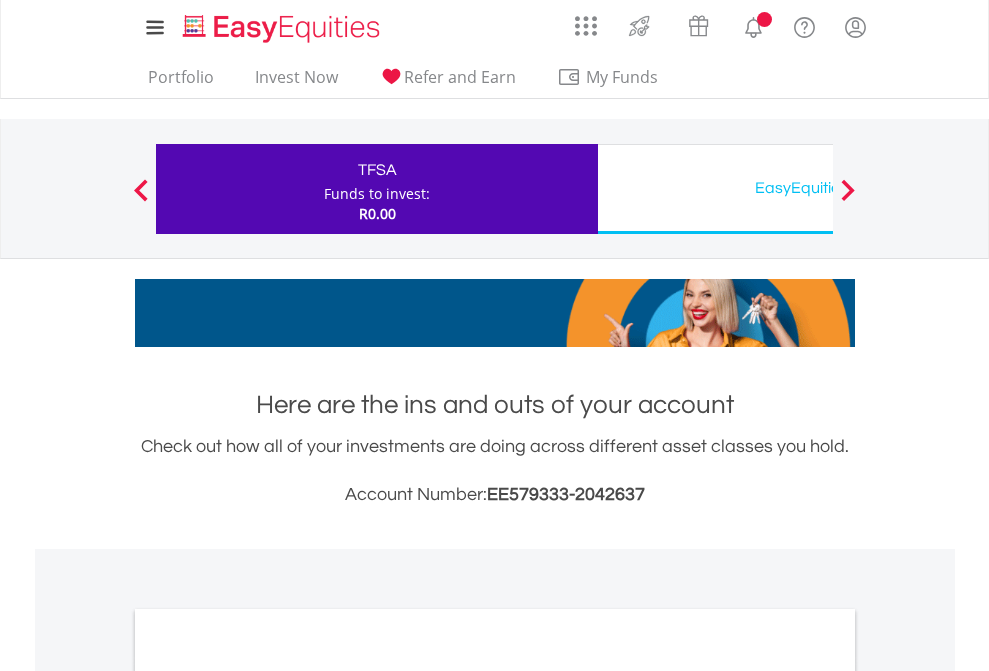 click on "All Holdings" at bounding box center [268, 1096] 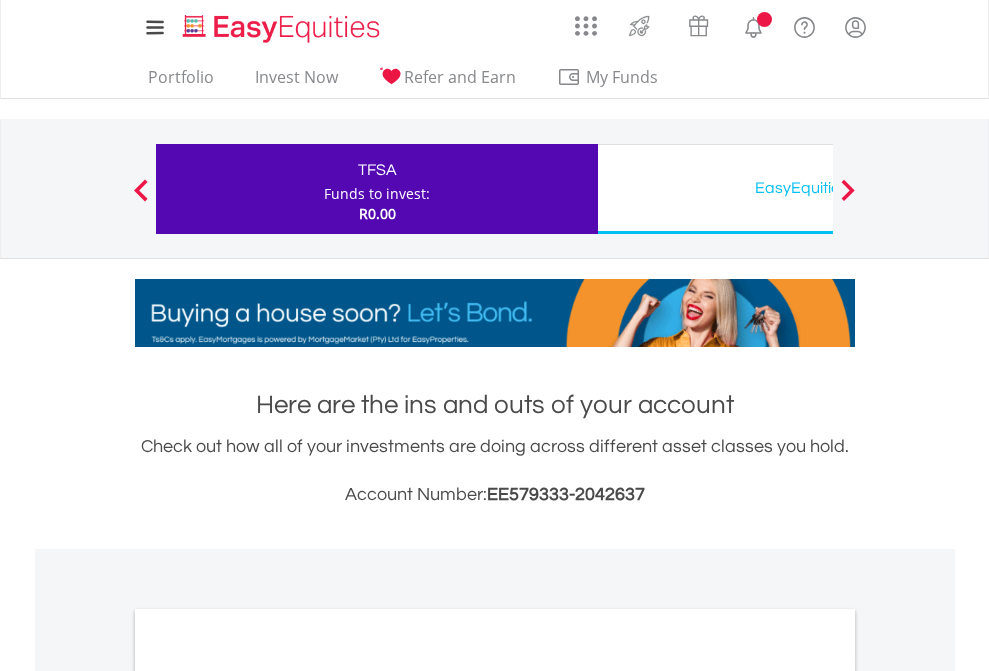 scroll, scrollTop: 1202, scrollLeft: 0, axis: vertical 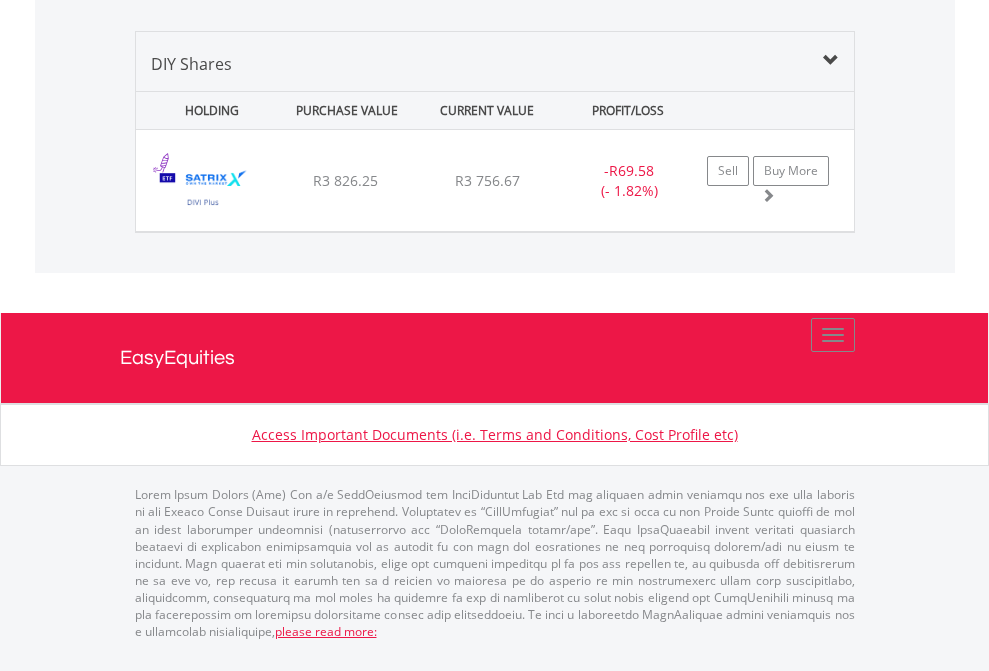 click on "EasyEquities USD" at bounding box center [818, -1339] 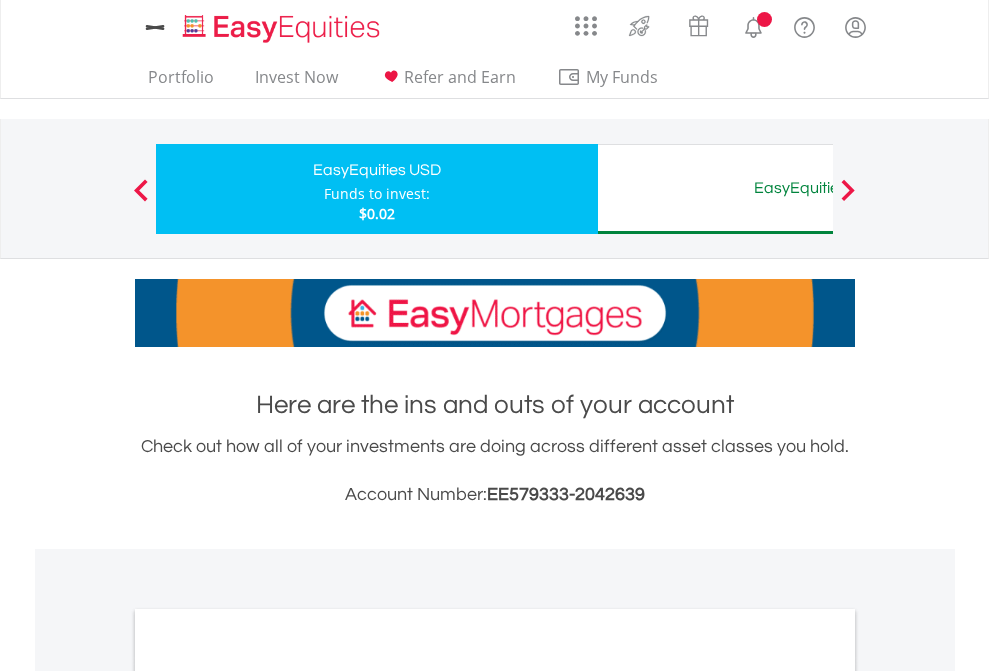scroll, scrollTop: 0, scrollLeft: 0, axis: both 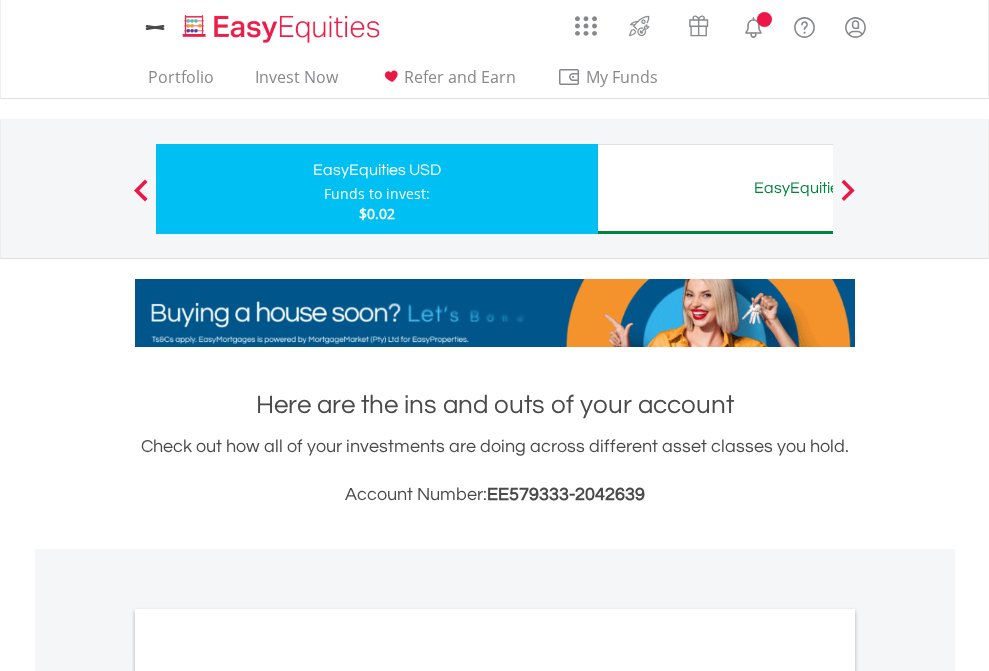 click on "All Holdings" at bounding box center [268, 1096] 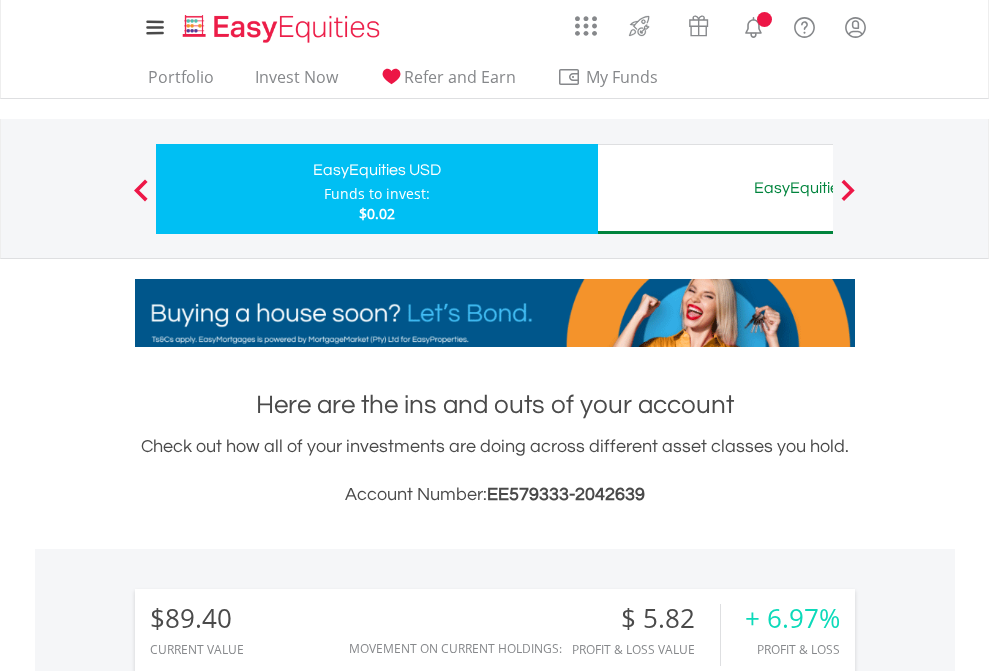 scroll, scrollTop: 1533, scrollLeft: 0, axis: vertical 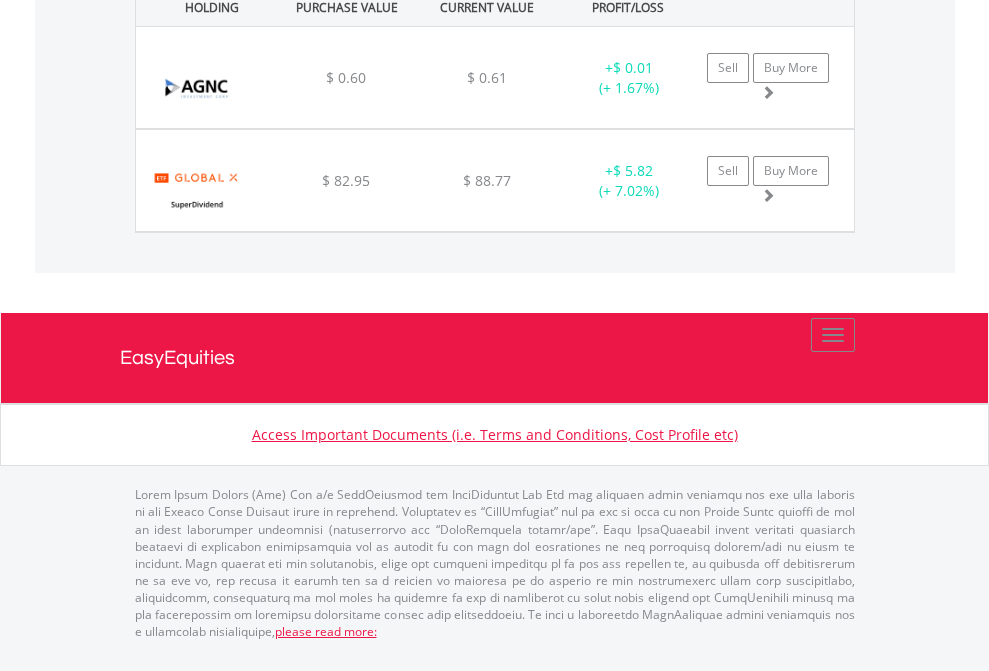 click on "EasyEquities AUD" at bounding box center [818, -1482] 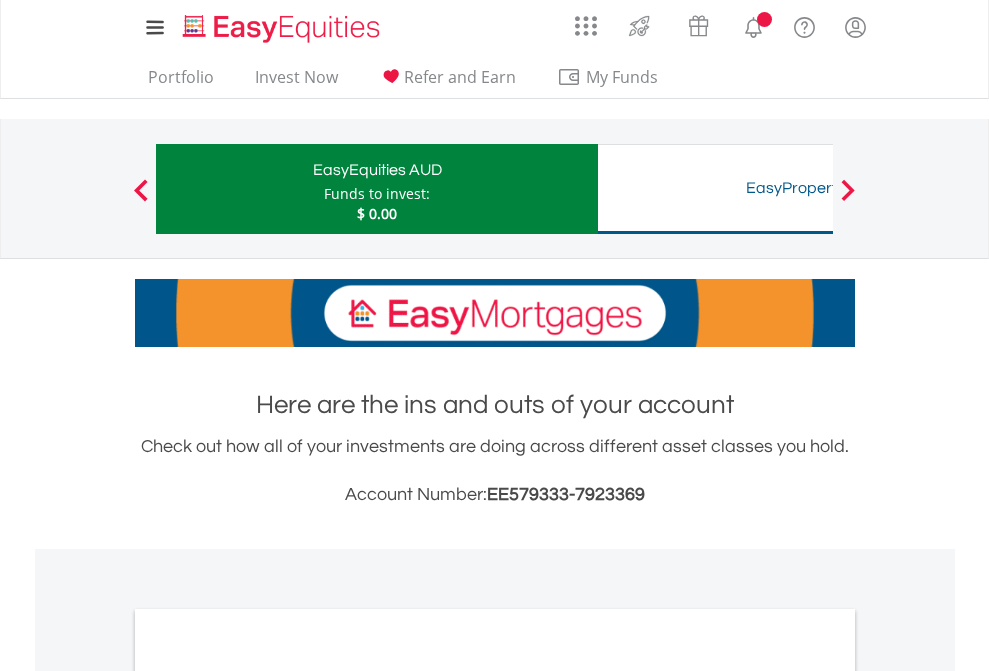 scroll, scrollTop: 0, scrollLeft: 0, axis: both 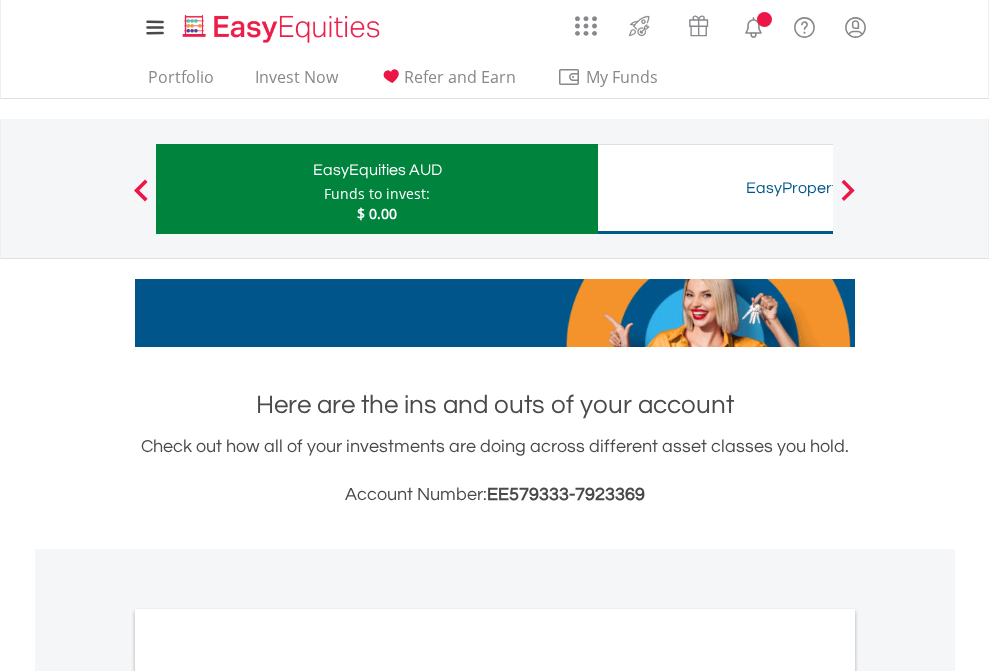 click on "All Holdings" at bounding box center (268, 1096) 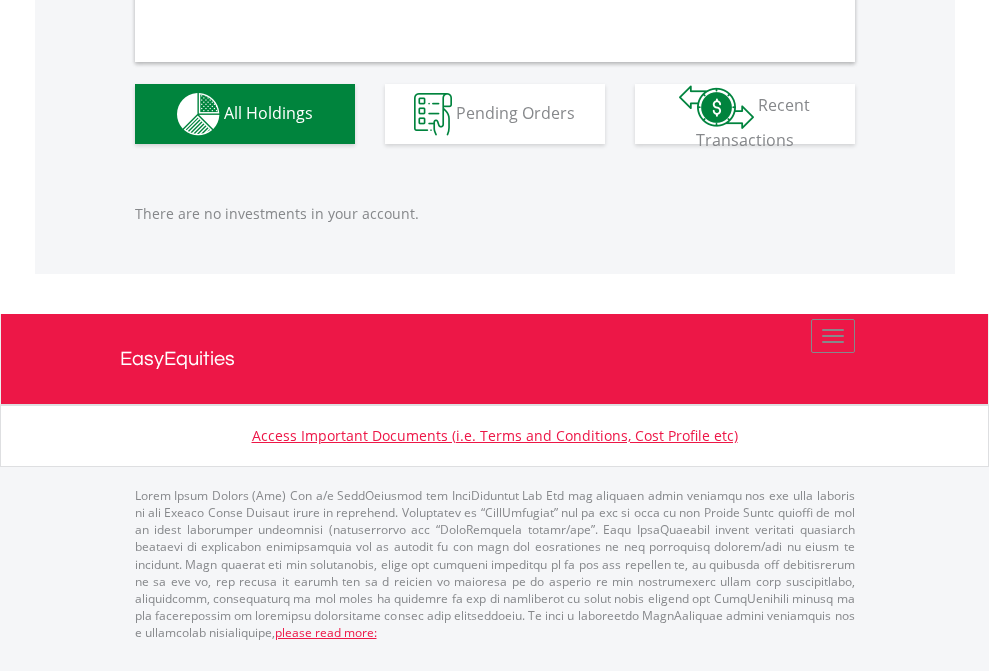 scroll, scrollTop: 1980, scrollLeft: 0, axis: vertical 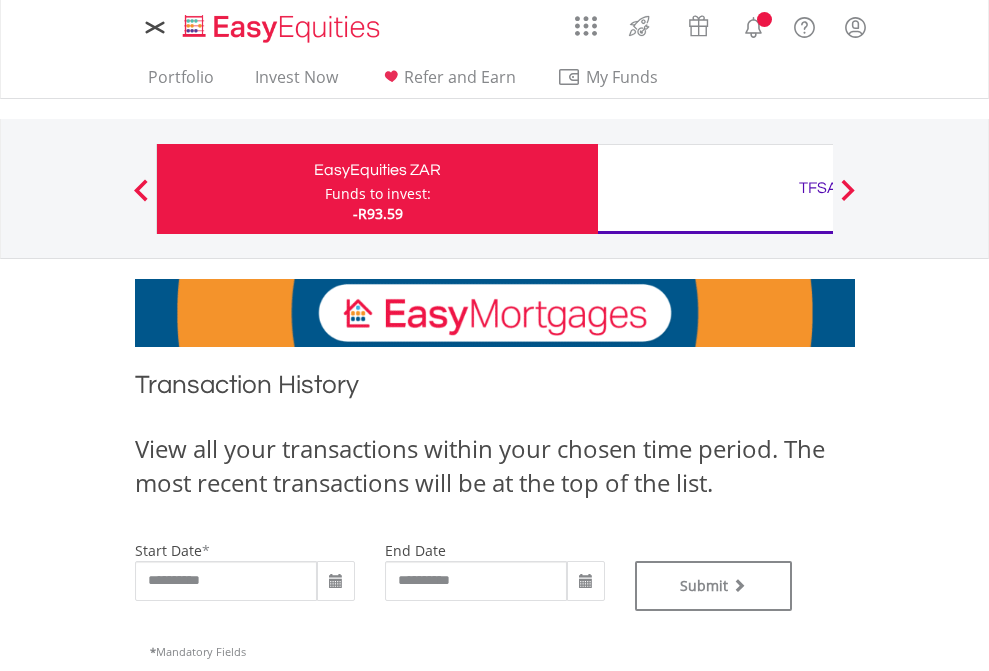 type on "**********" 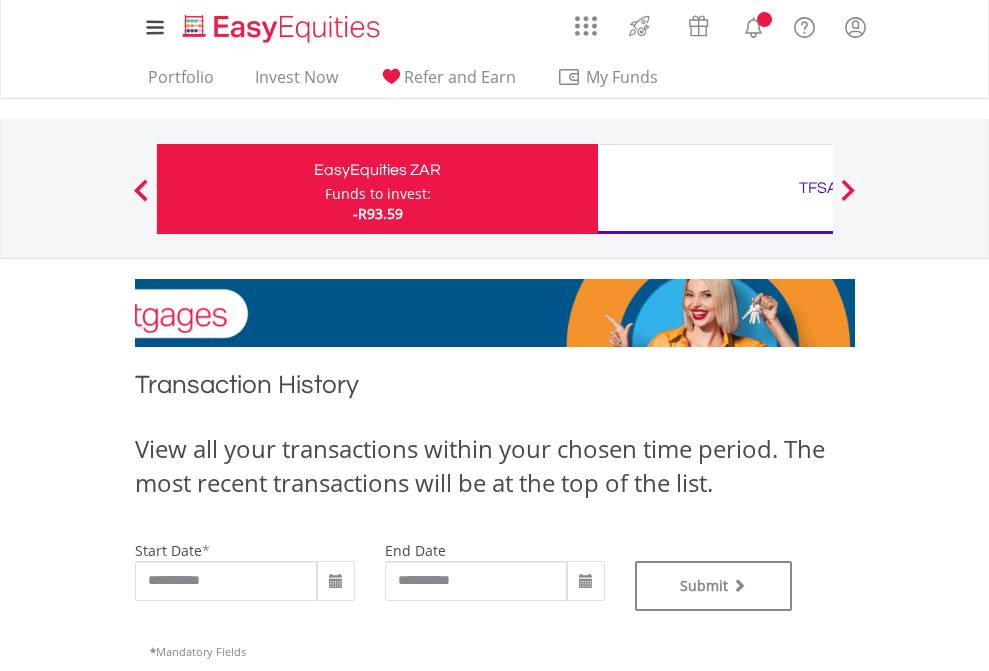 type on "**********" 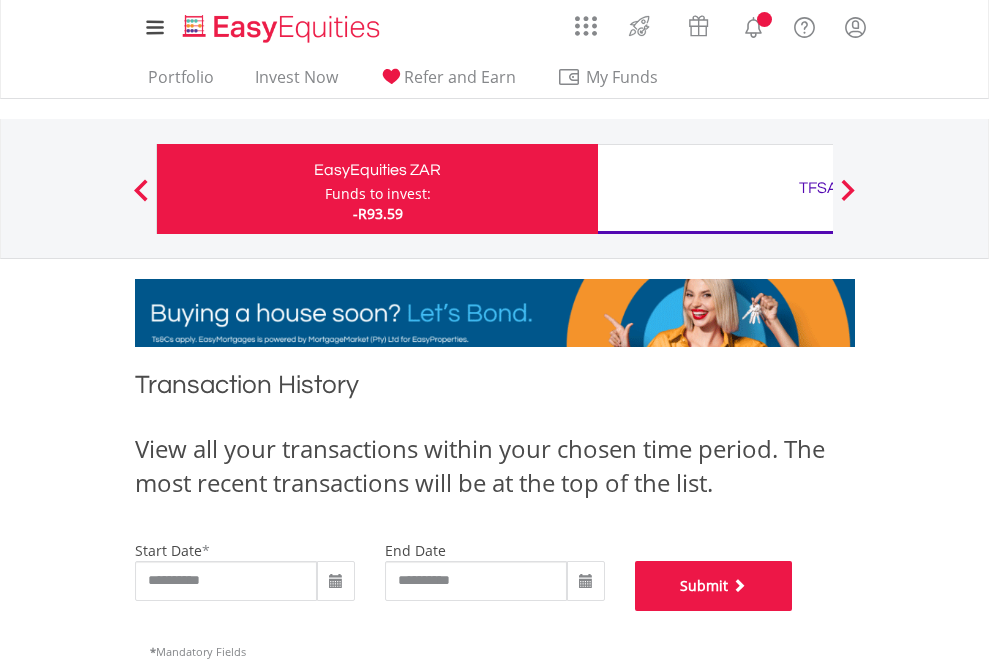 click on "Submit" at bounding box center (714, 586) 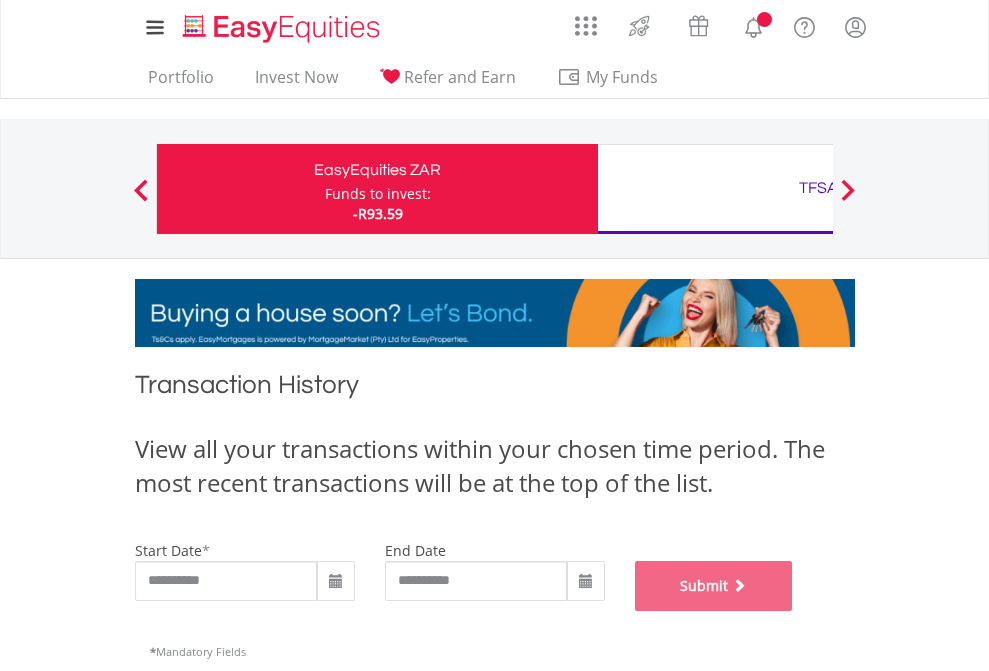 scroll, scrollTop: 811, scrollLeft: 0, axis: vertical 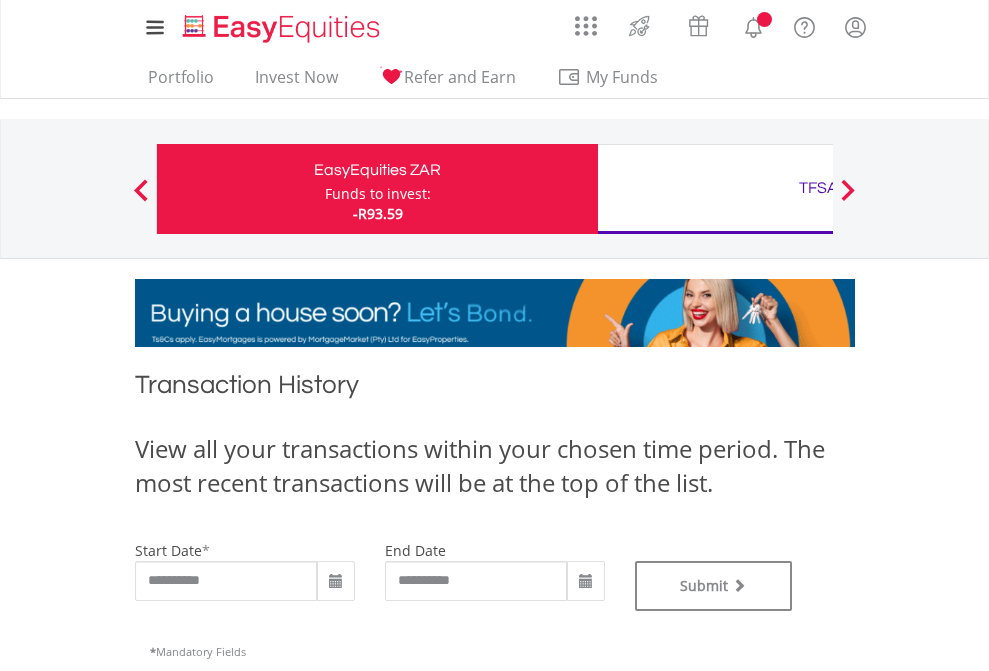 click on "TFSA" at bounding box center (818, 188) 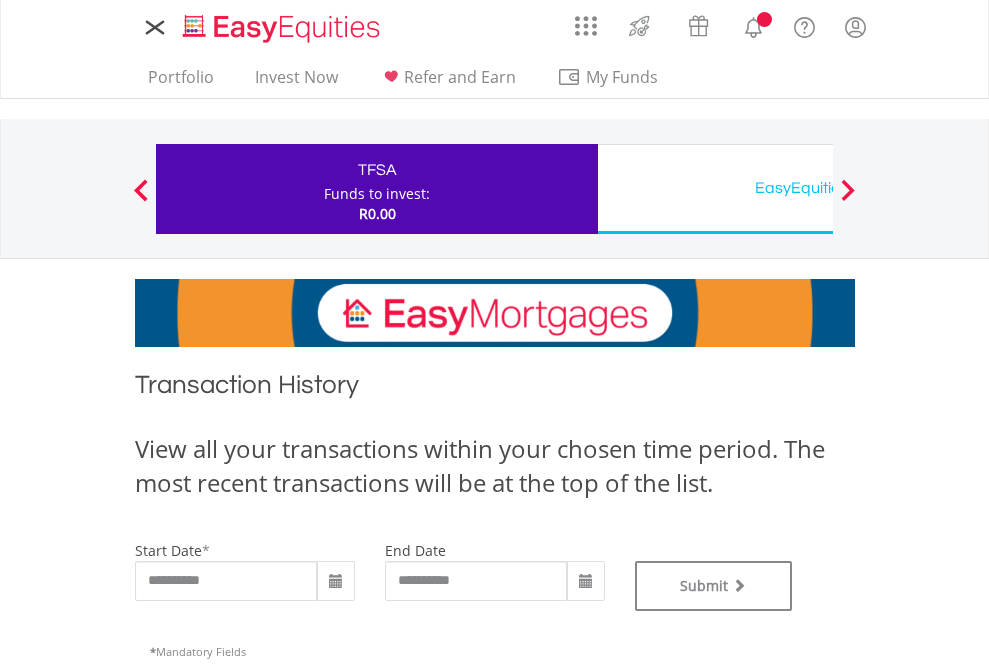 scroll, scrollTop: 0, scrollLeft: 0, axis: both 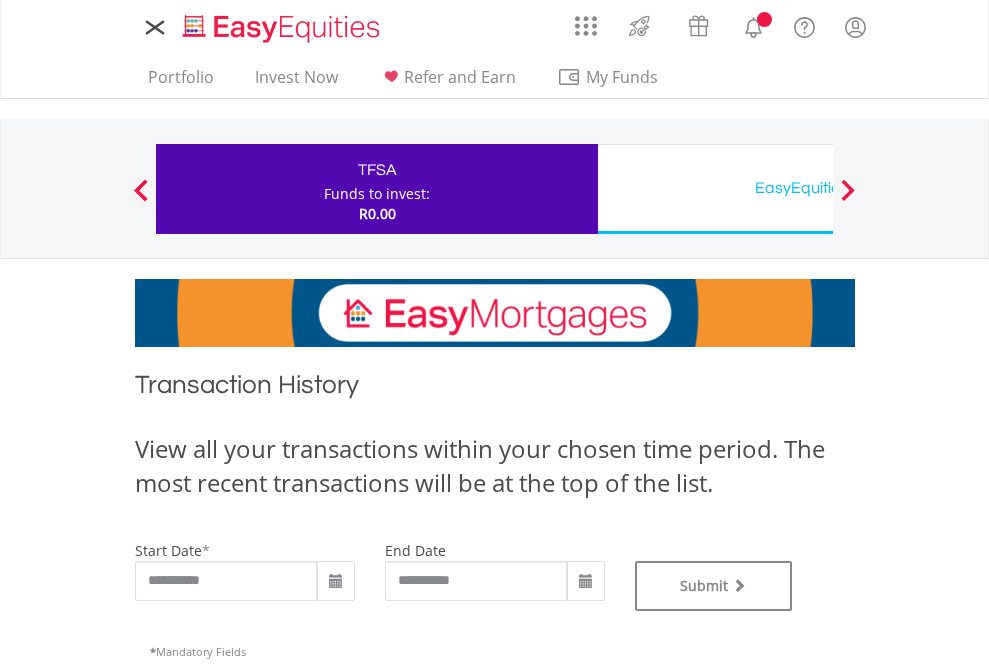 type on "**********" 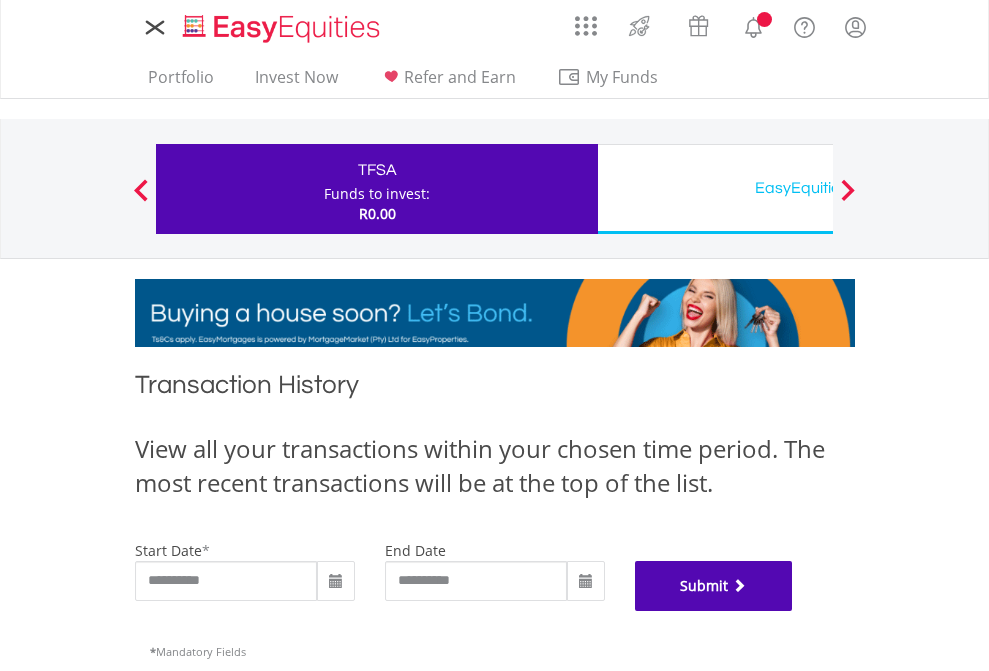 click on "Submit" at bounding box center [714, 586] 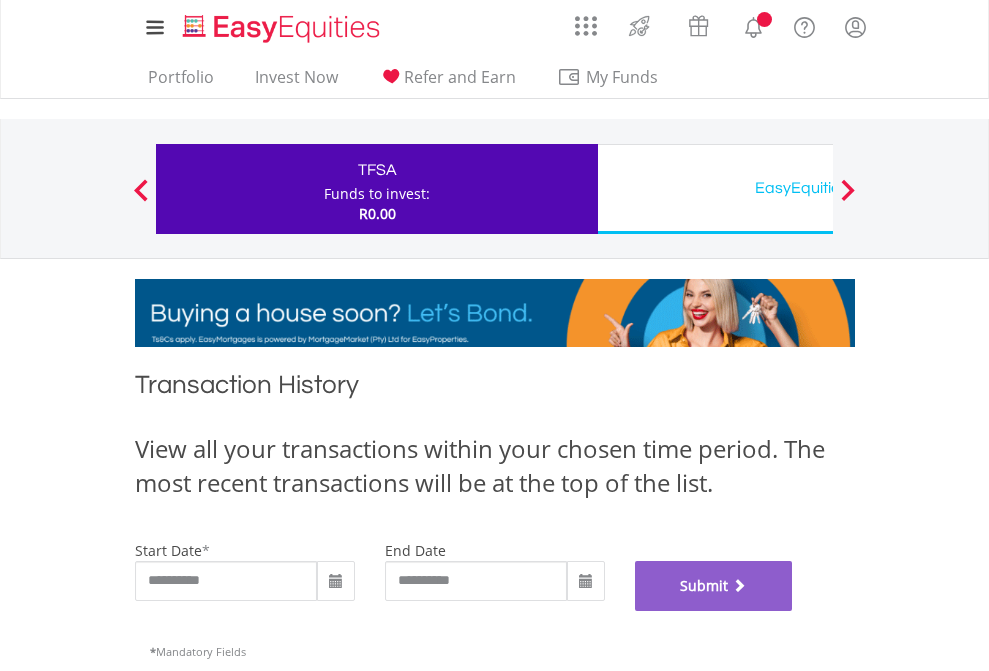 scroll, scrollTop: 811, scrollLeft: 0, axis: vertical 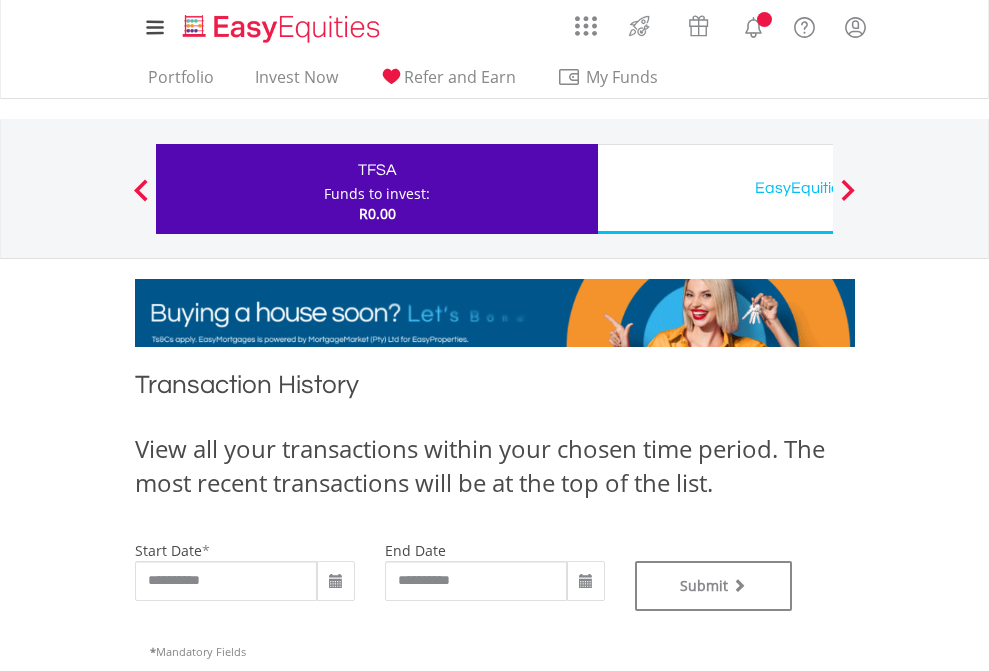 click on "EasyEquities USD" at bounding box center (818, 188) 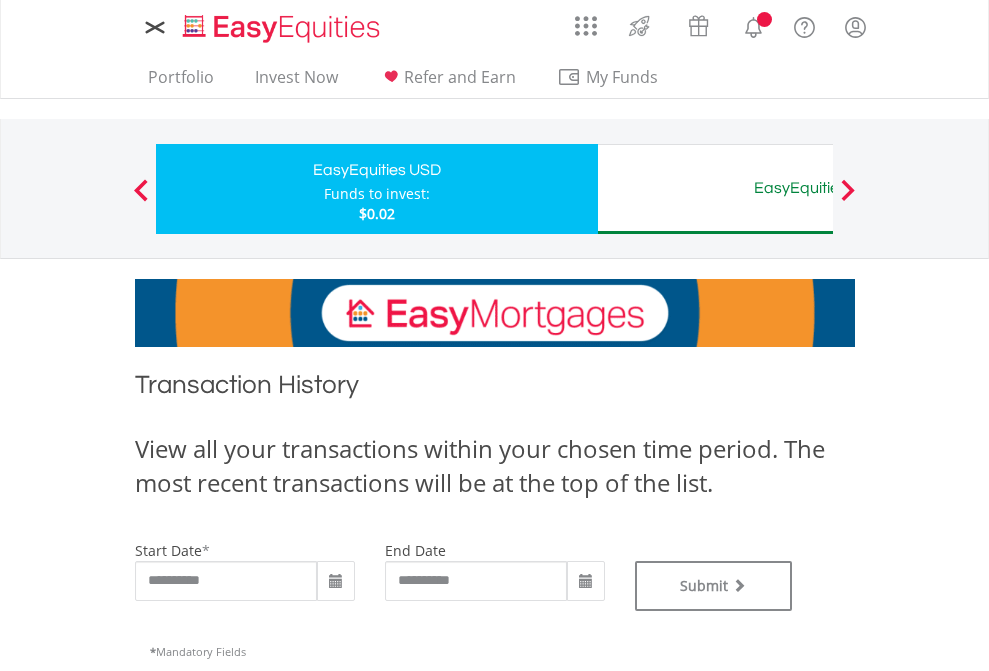 scroll, scrollTop: 0, scrollLeft: 0, axis: both 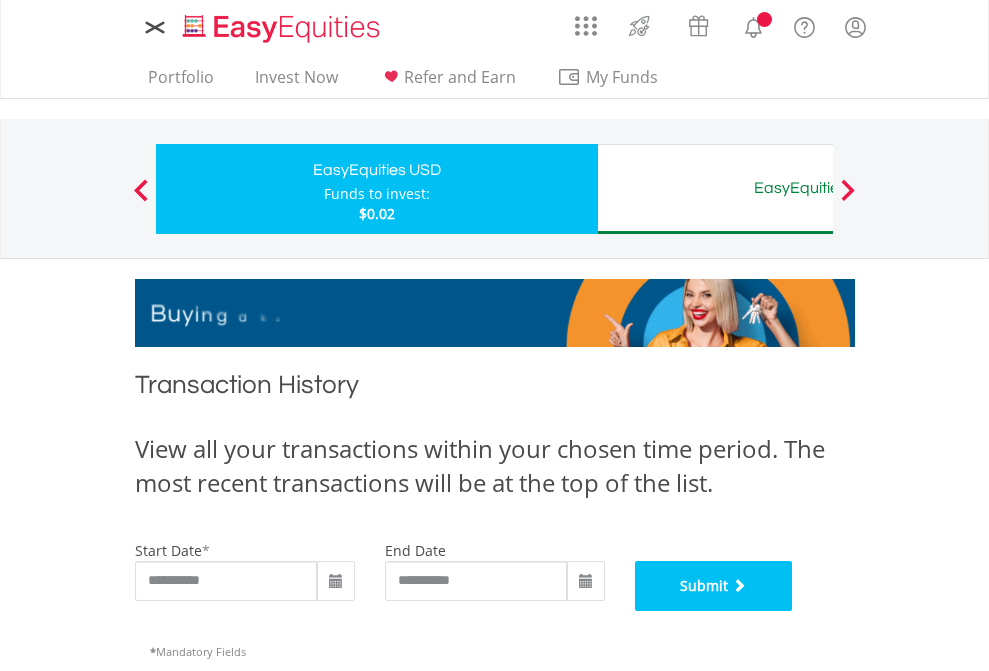 click on "Submit" at bounding box center [714, 586] 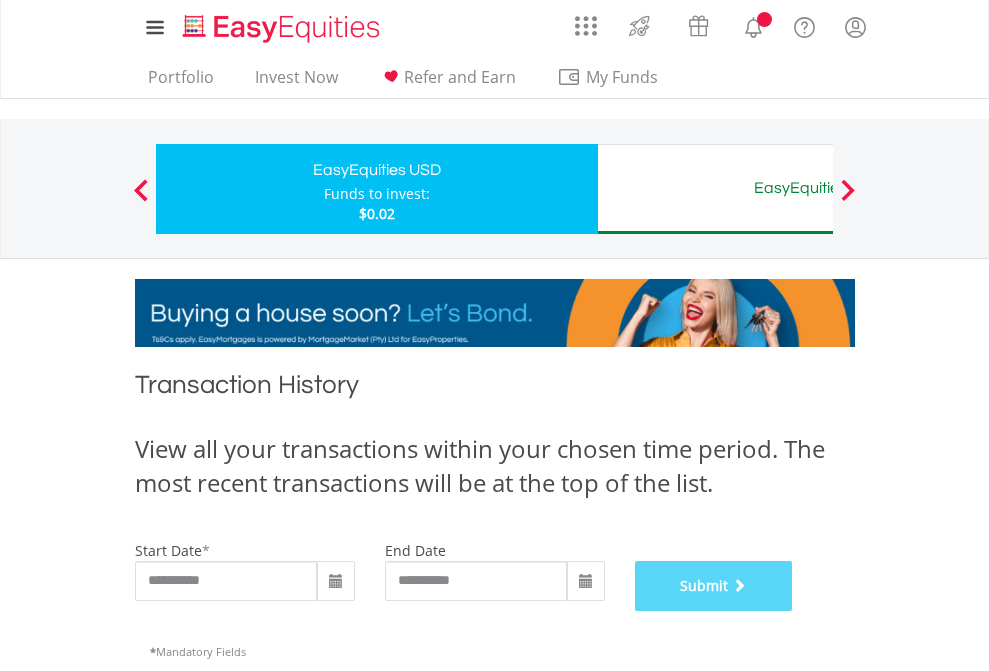 scroll, scrollTop: 811, scrollLeft: 0, axis: vertical 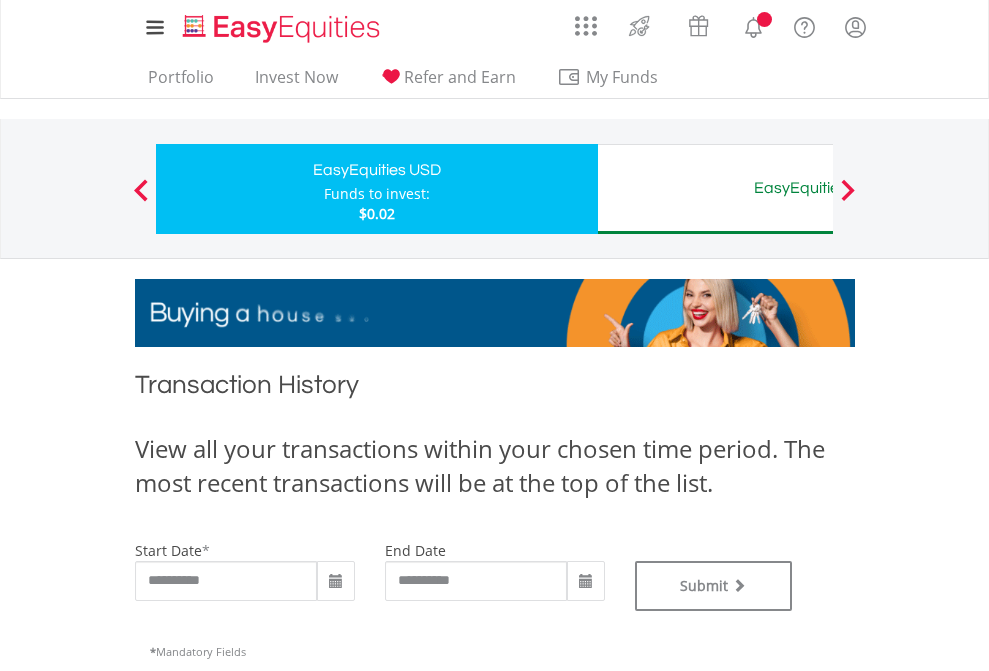 click on "EasyEquities AUD" at bounding box center (818, 188) 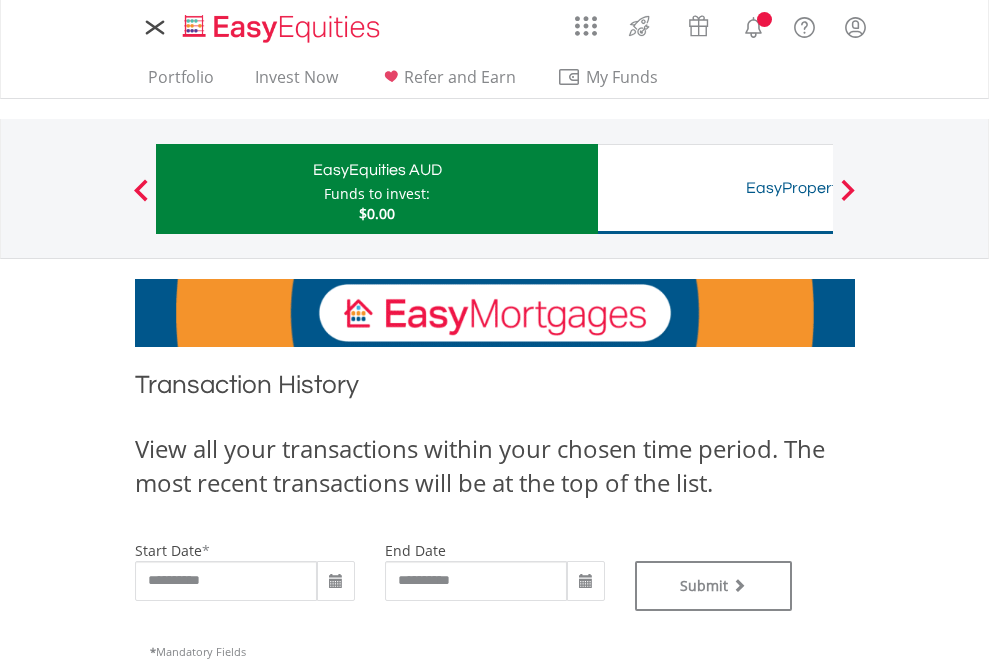 scroll, scrollTop: 0, scrollLeft: 0, axis: both 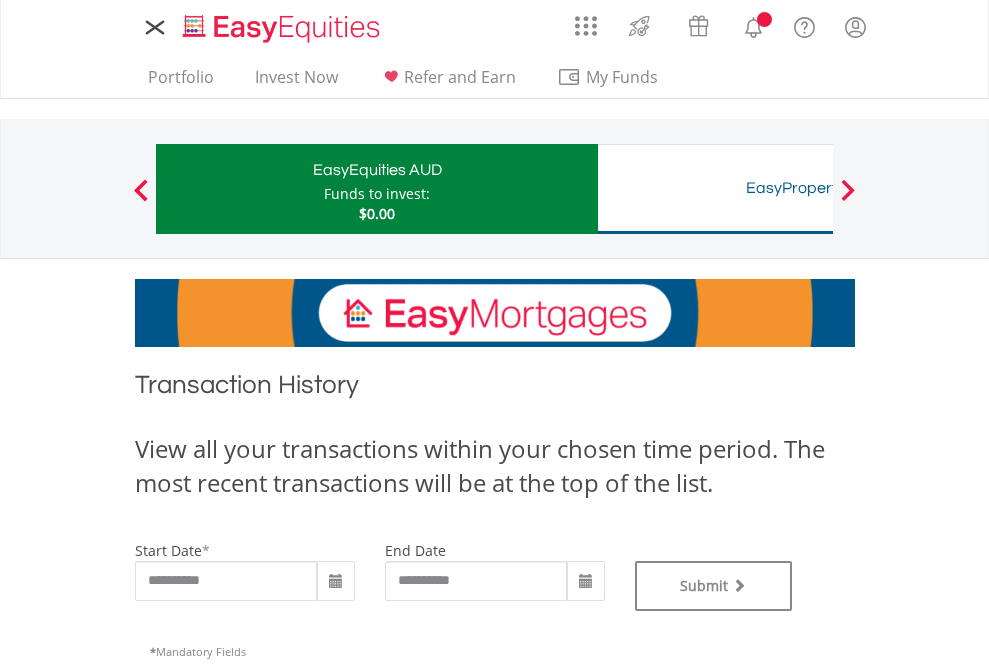 type on "**********" 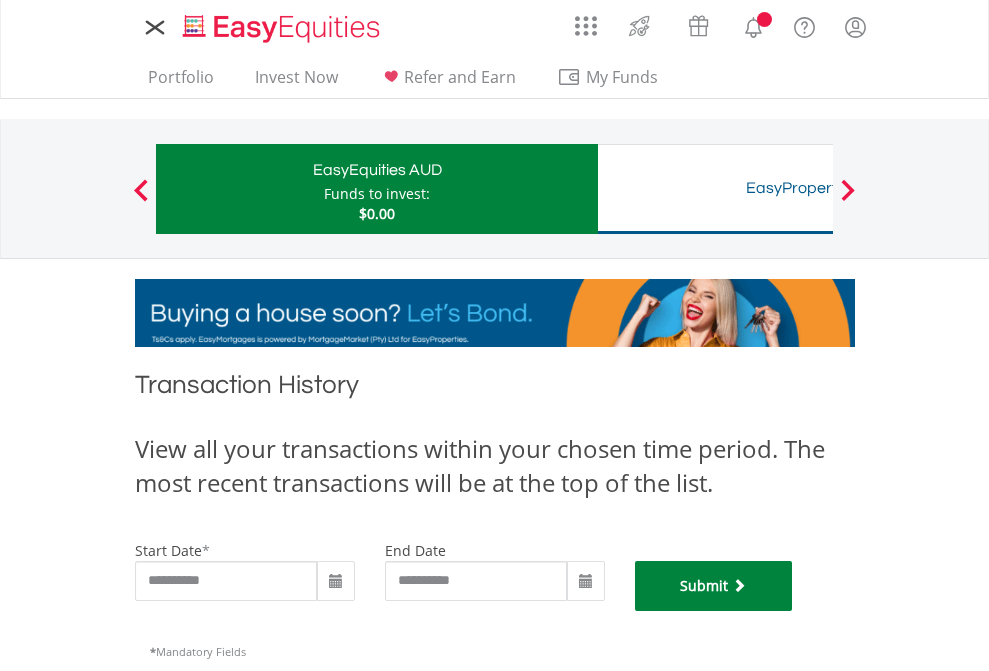 click on "Submit" at bounding box center [714, 586] 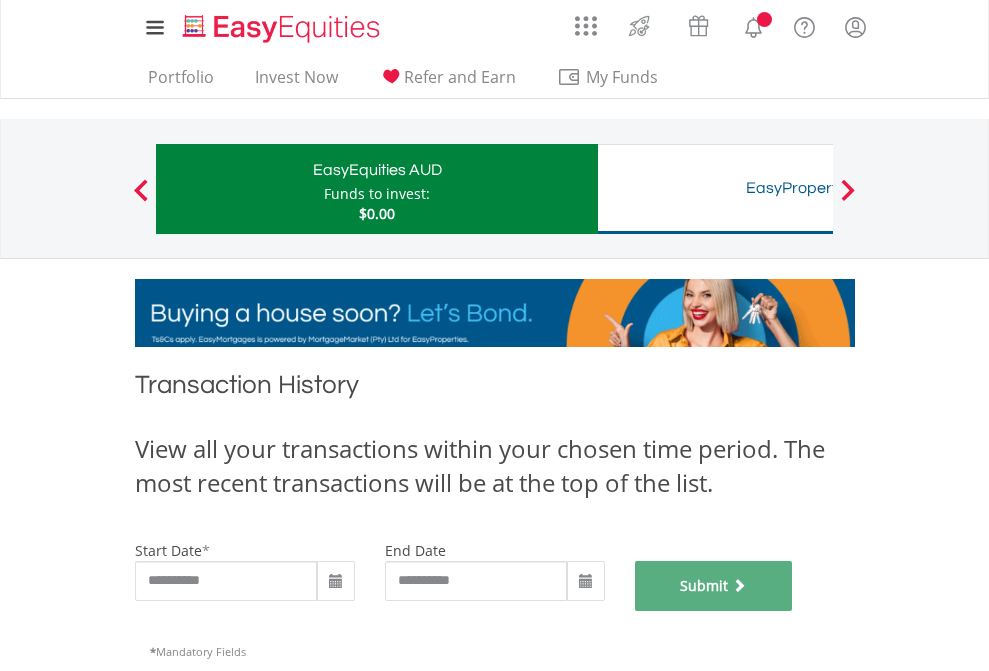 scroll, scrollTop: 811, scrollLeft: 0, axis: vertical 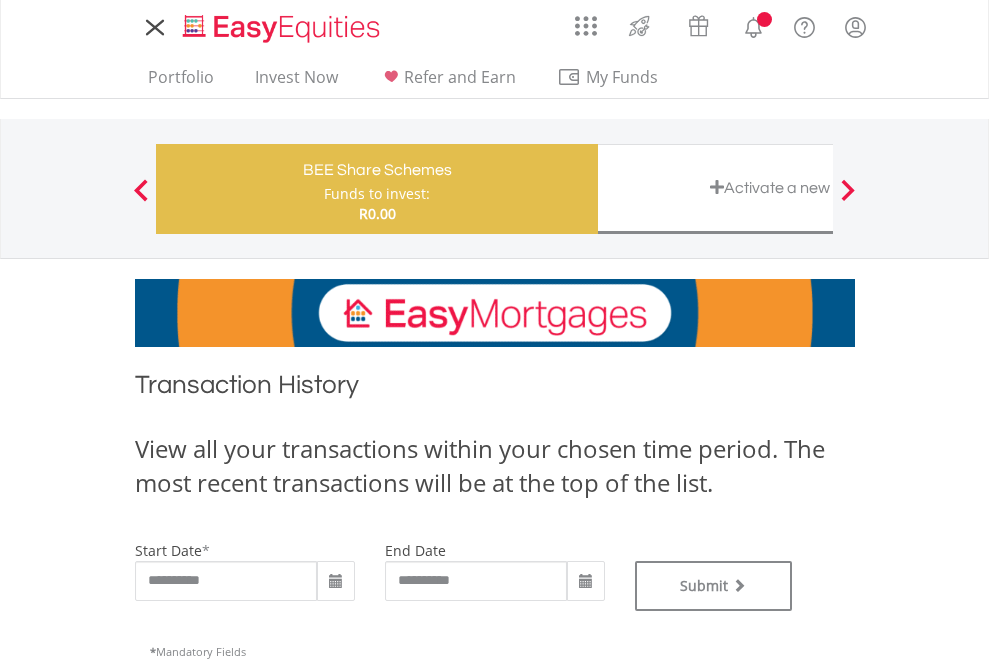 type on "**********" 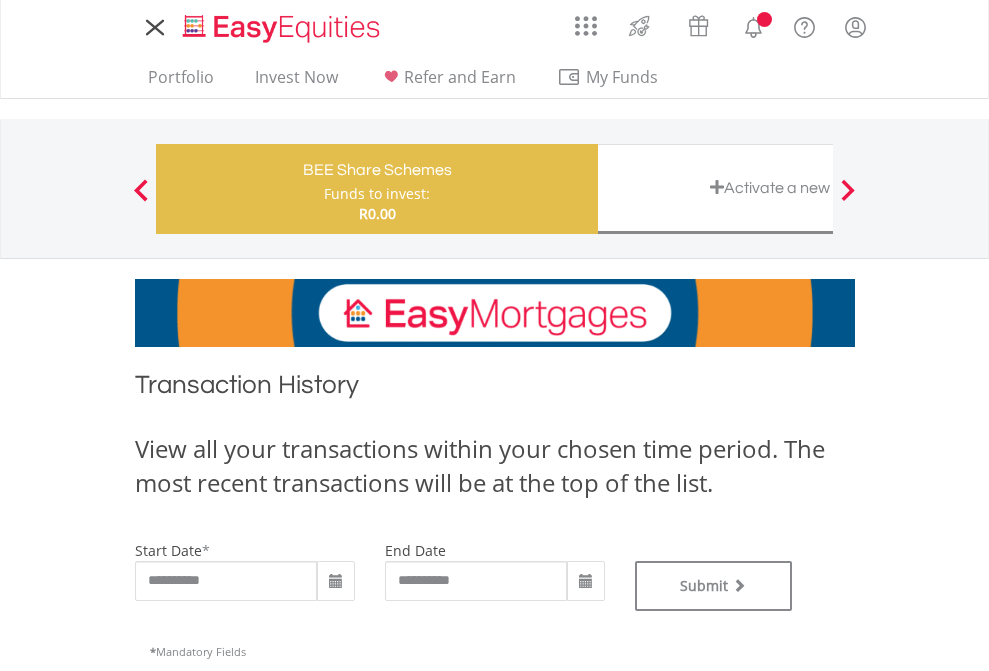 type on "**********" 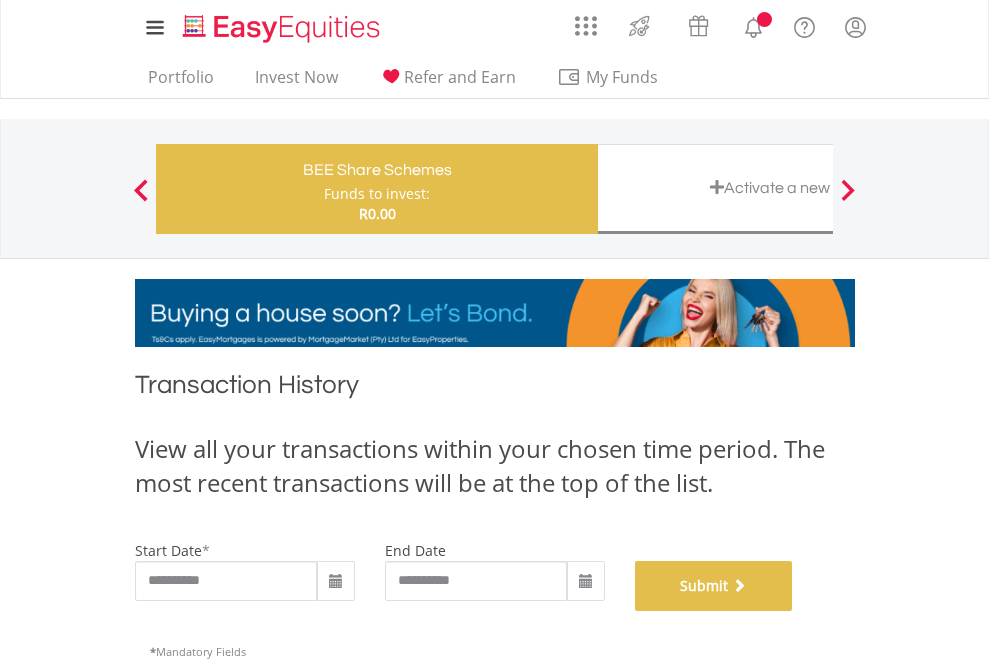 click on "Submit" at bounding box center [714, 586] 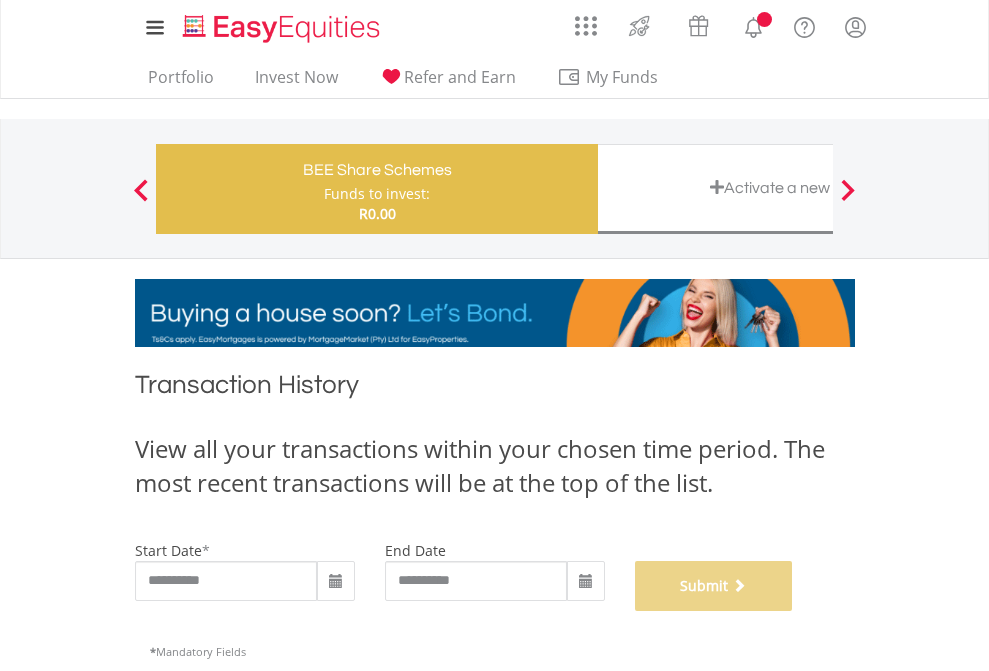 scroll, scrollTop: 811, scrollLeft: 0, axis: vertical 